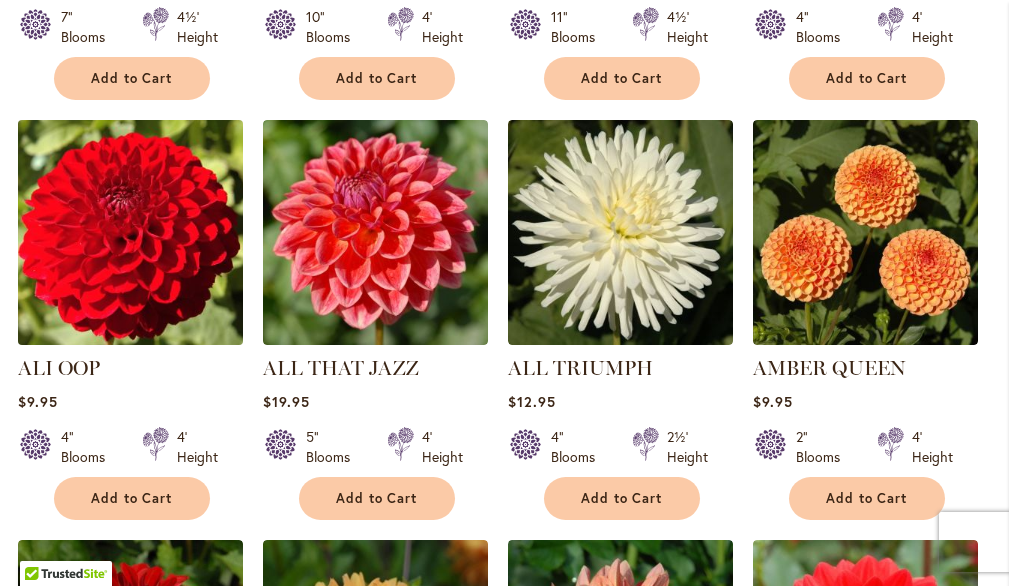 scroll, scrollTop: 987, scrollLeft: 0, axis: vertical 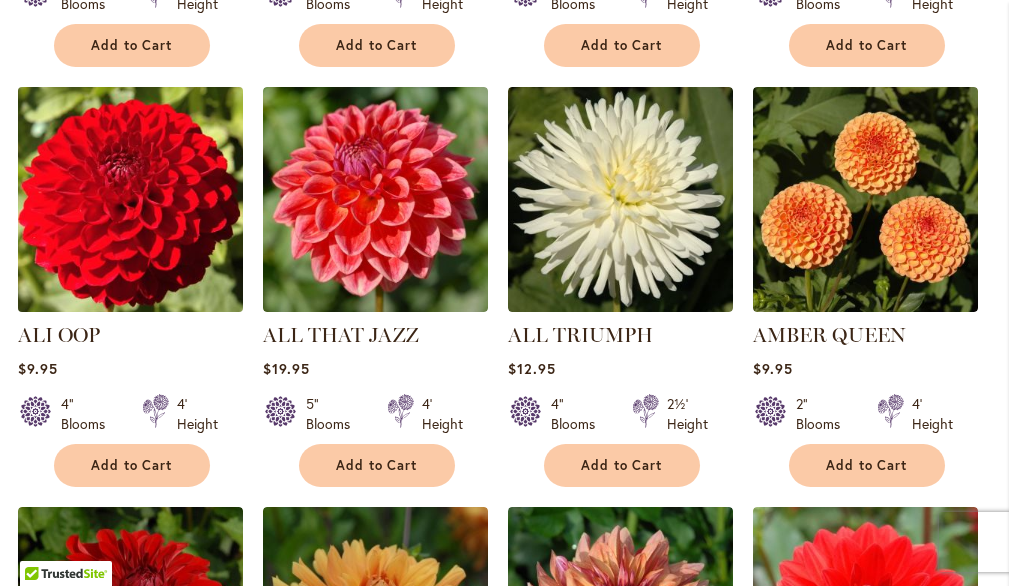 click at bounding box center (130, 199) 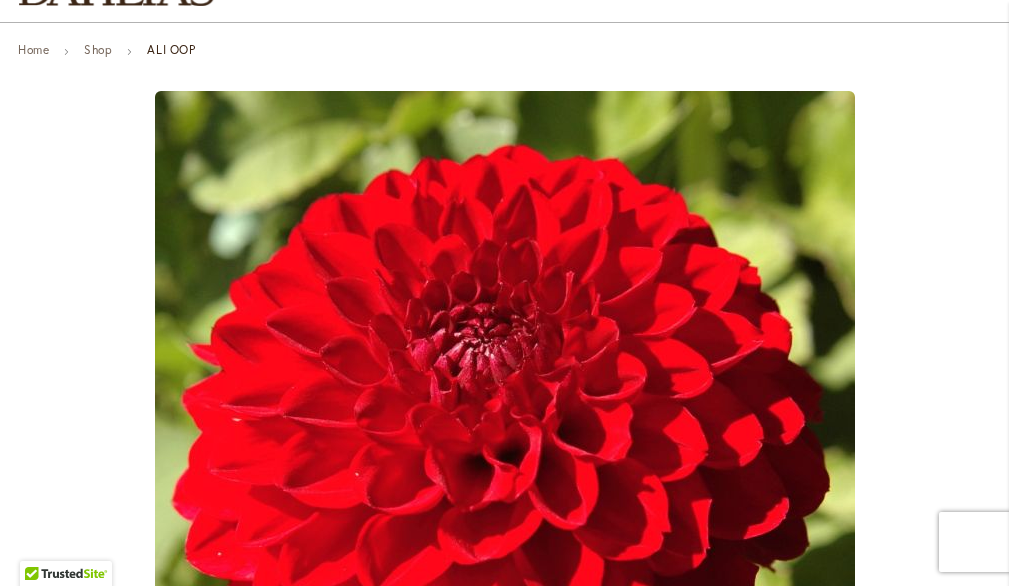 scroll, scrollTop: 191, scrollLeft: 0, axis: vertical 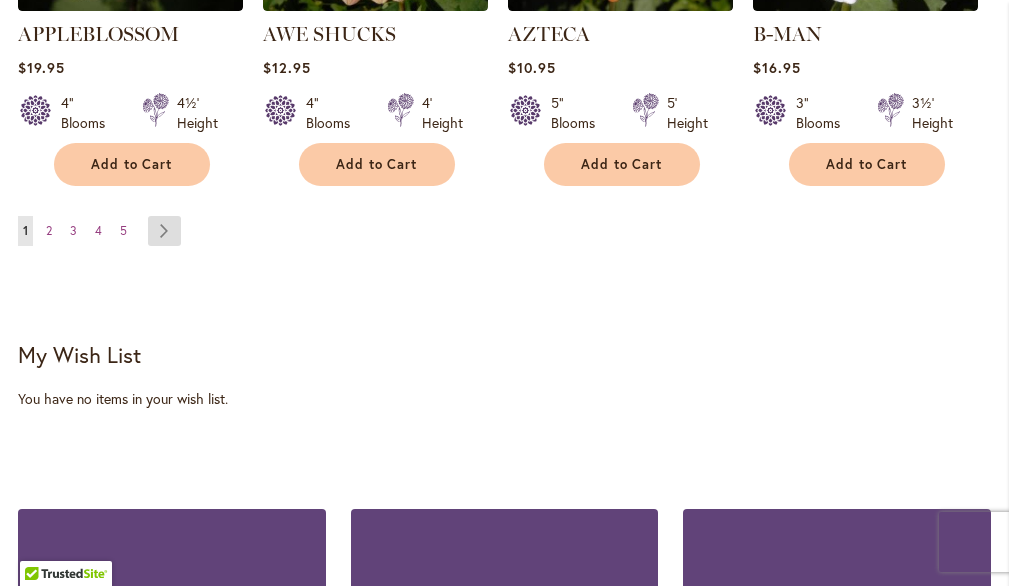 click on "Page
Next" at bounding box center (164, 231) 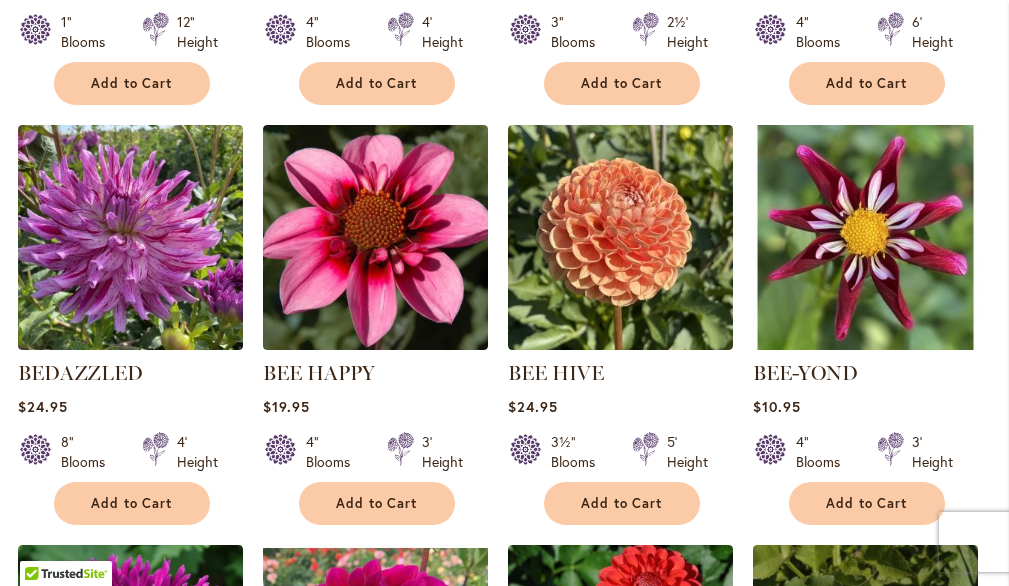 scroll, scrollTop: 1370, scrollLeft: 0, axis: vertical 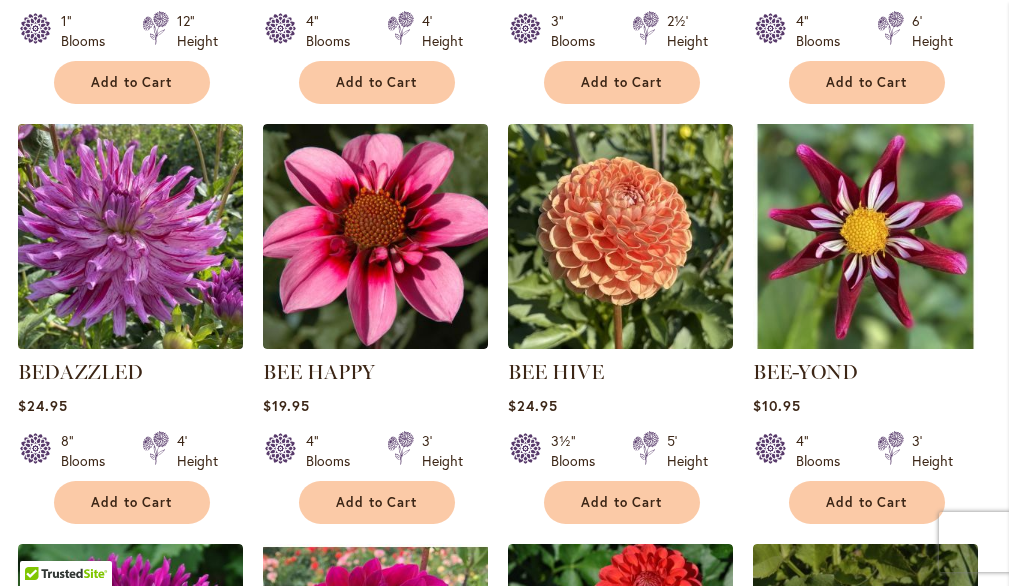 click at bounding box center [130, 236] 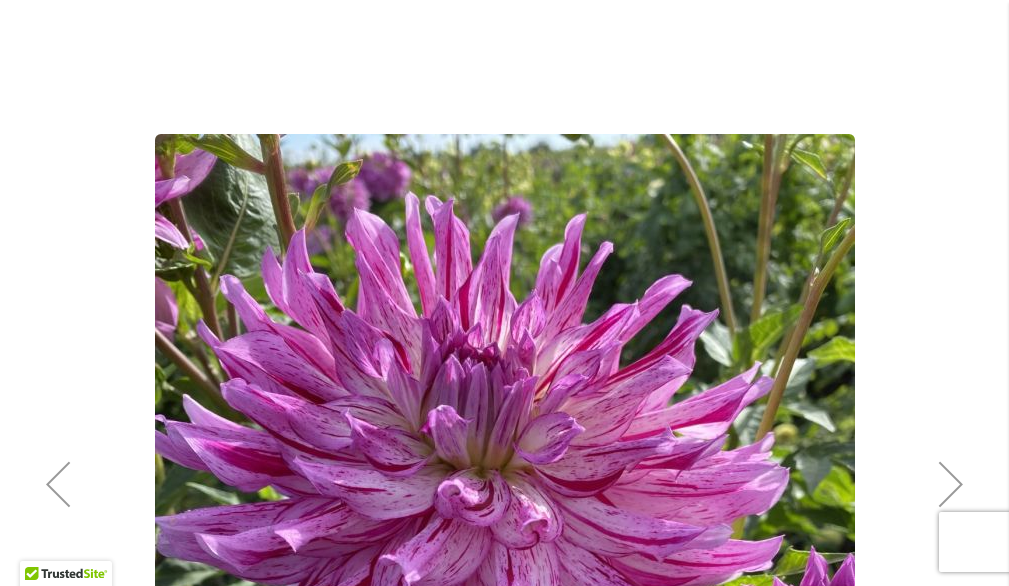 scroll, scrollTop: 768, scrollLeft: 0, axis: vertical 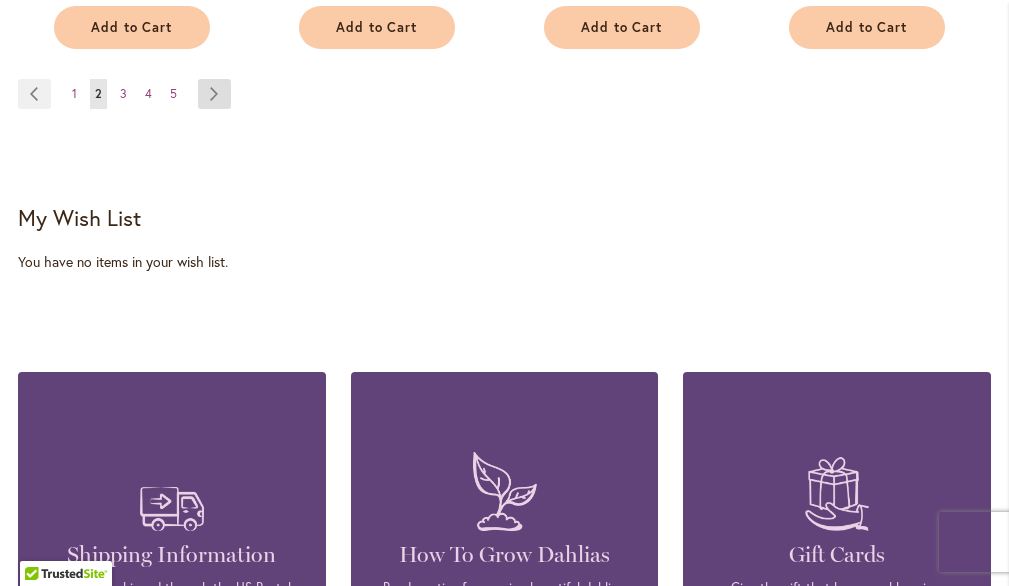 click on "Page
Next" at bounding box center [214, 94] 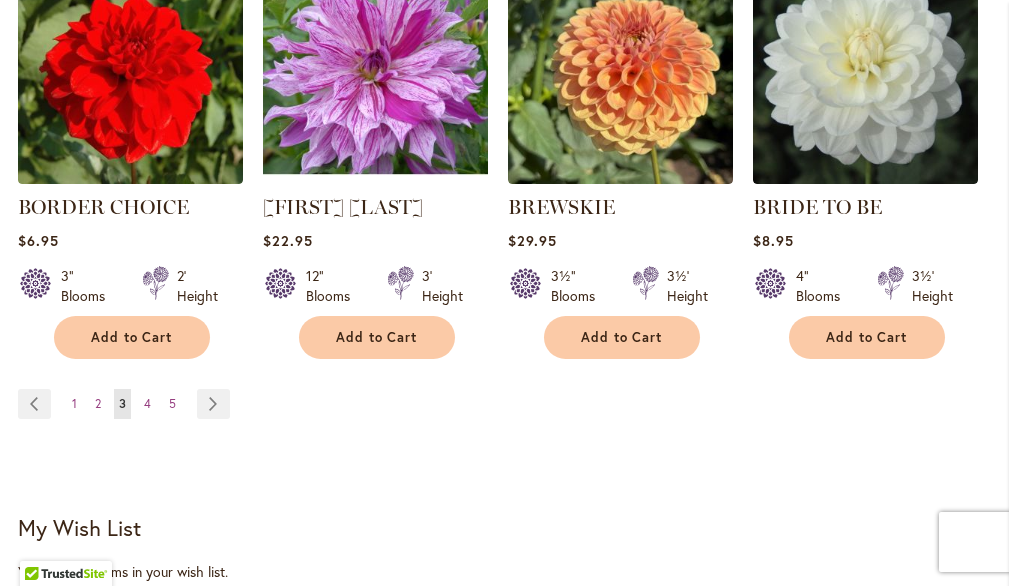 scroll, scrollTop: 1958, scrollLeft: 0, axis: vertical 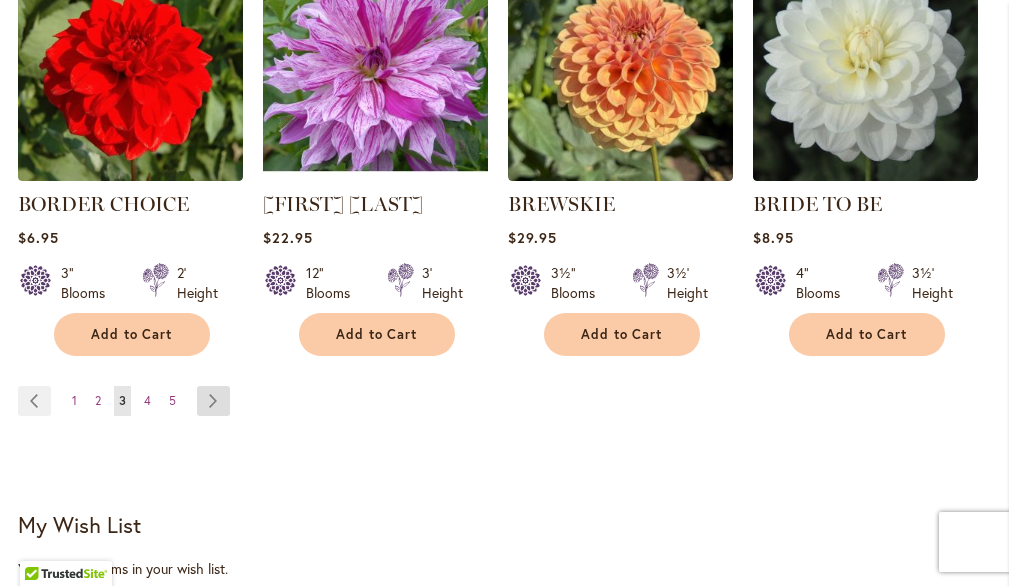 click on "Page
Next" at bounding box center [213, 401] 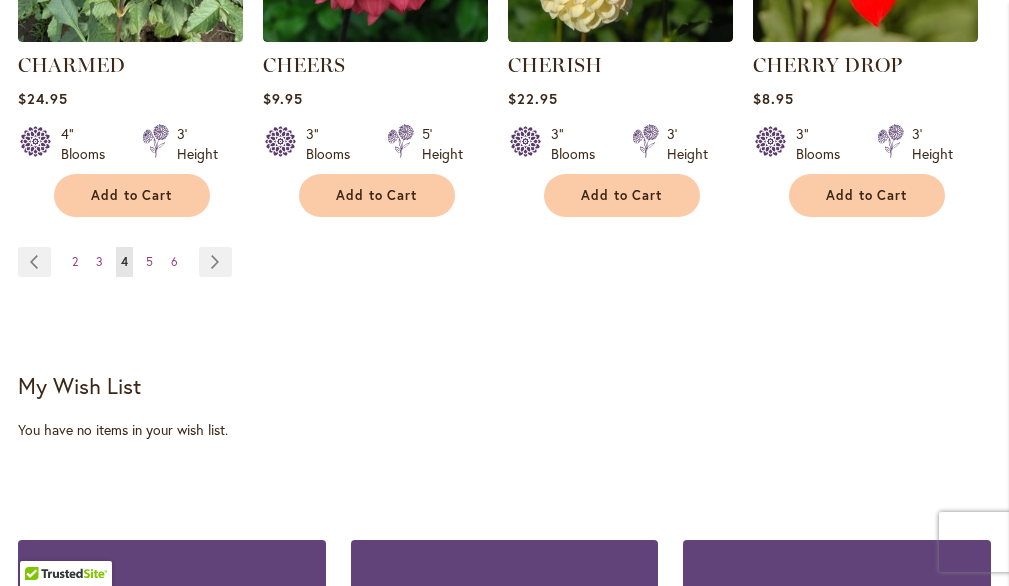 scroll, scrollTop: 2128, scrollLeft: 0, axis: vertical 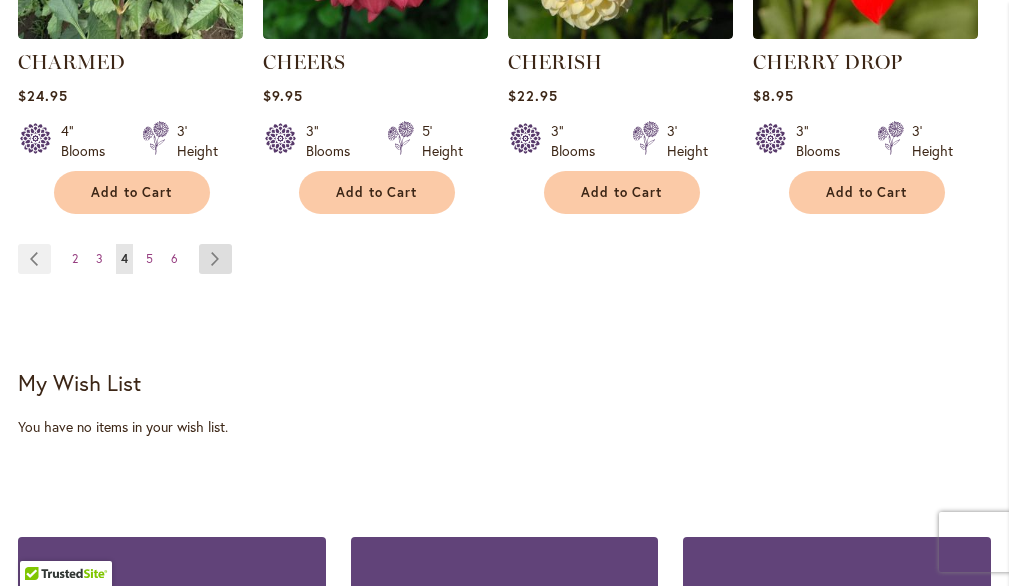 click on "Page
Next" at bounding box center [215, 259] 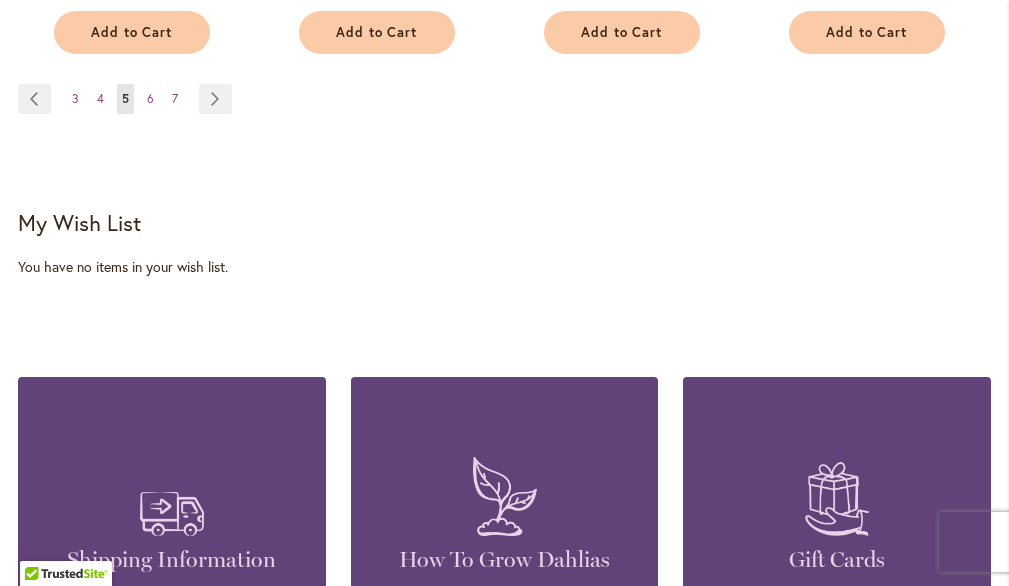 scroll, scrollTop: 2266, scrollLeft: 0, axis: vertical 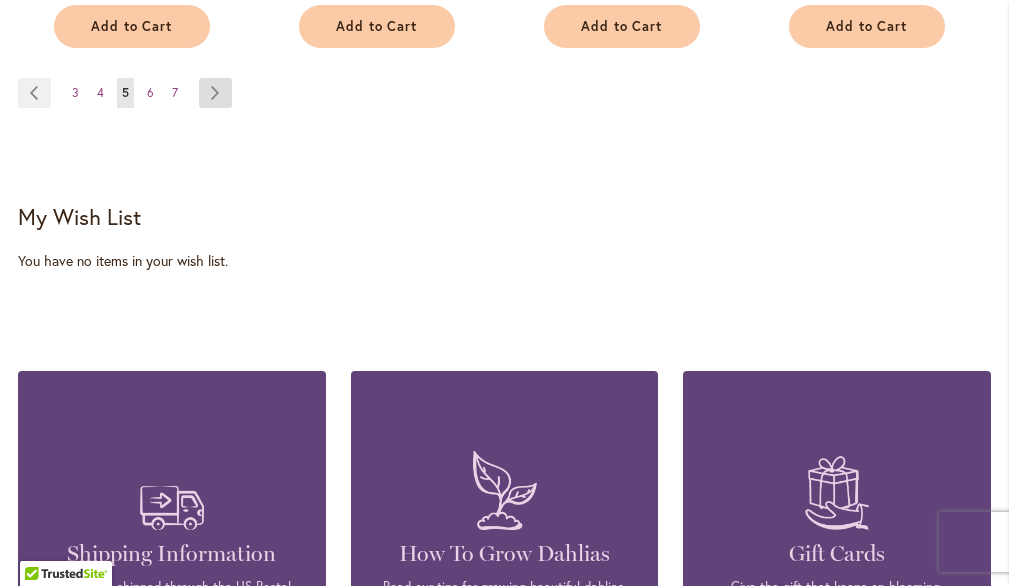click on "Page
Next" at bounding box center [215, 93] 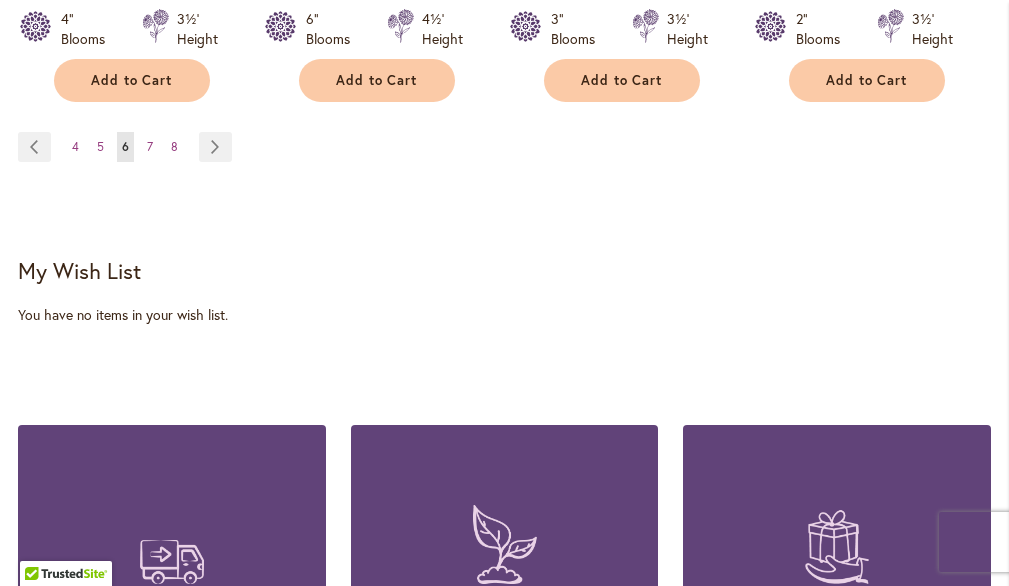 scroll, scrollTop: 2244, scrollLeft: 0, axis: vertical 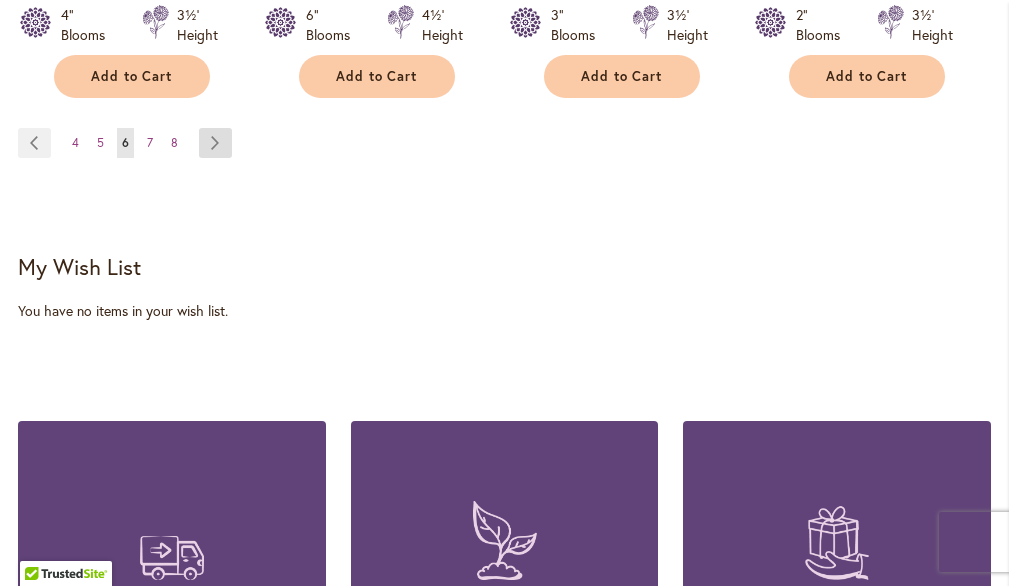 click on "Page
Next" at bounding box center [215, 143] 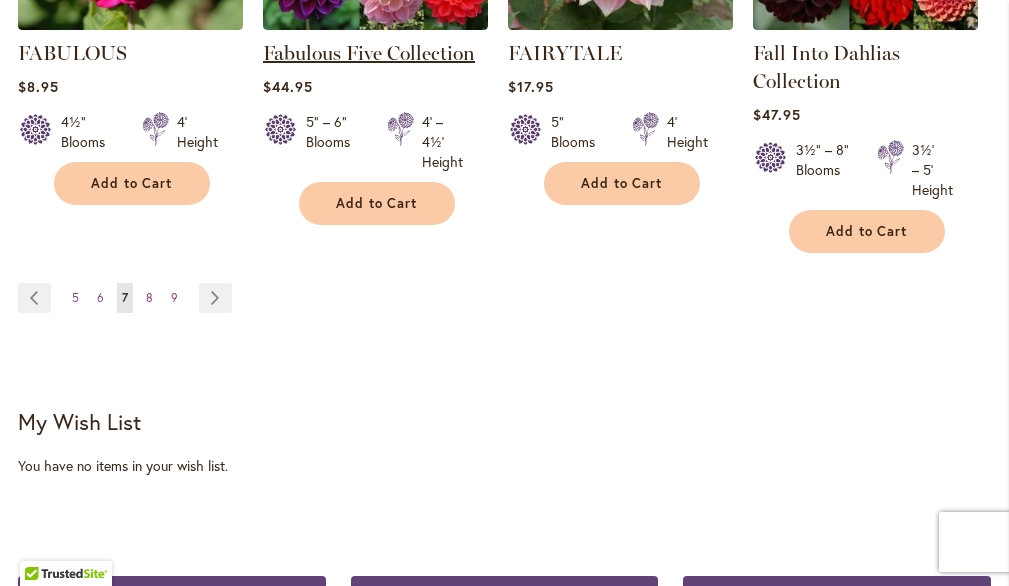 scroll, scrollTop: 2137, scrollLeft: 0, axis: vertical 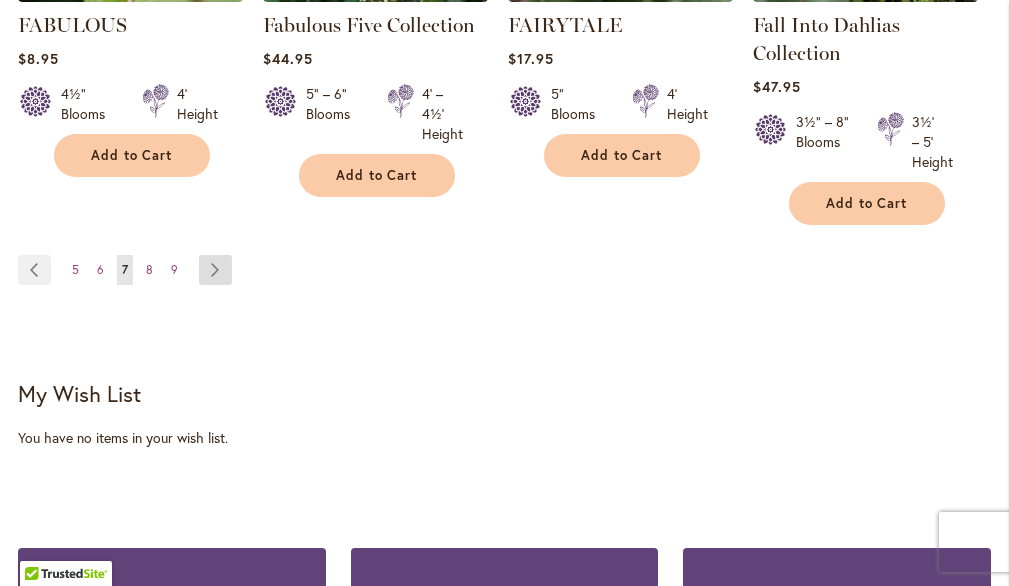 click on "Page
Next" at bounding box center [215, 270] 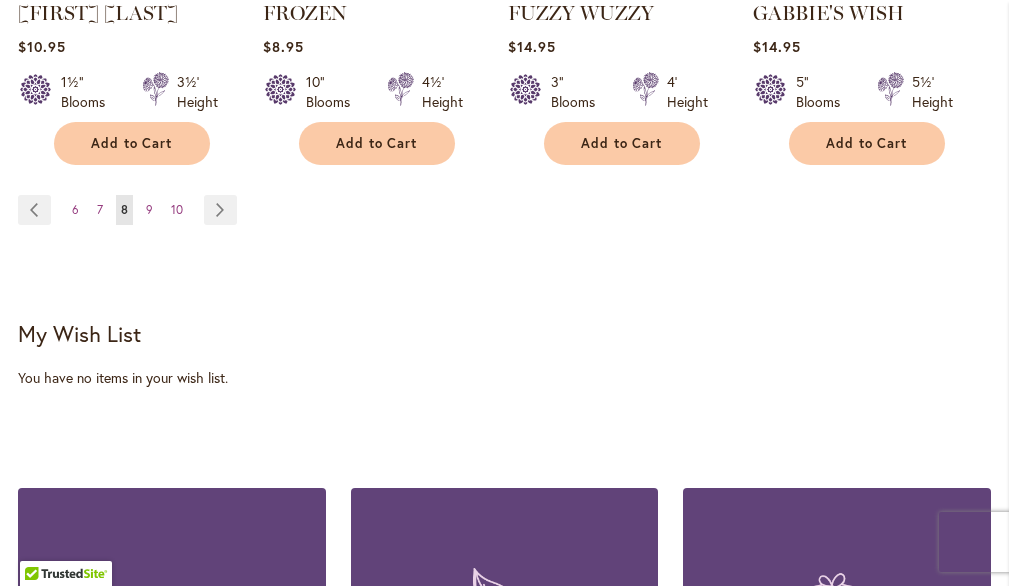 scroll, scrollTop: 2178, scrollLeft: 0, axis: vertical 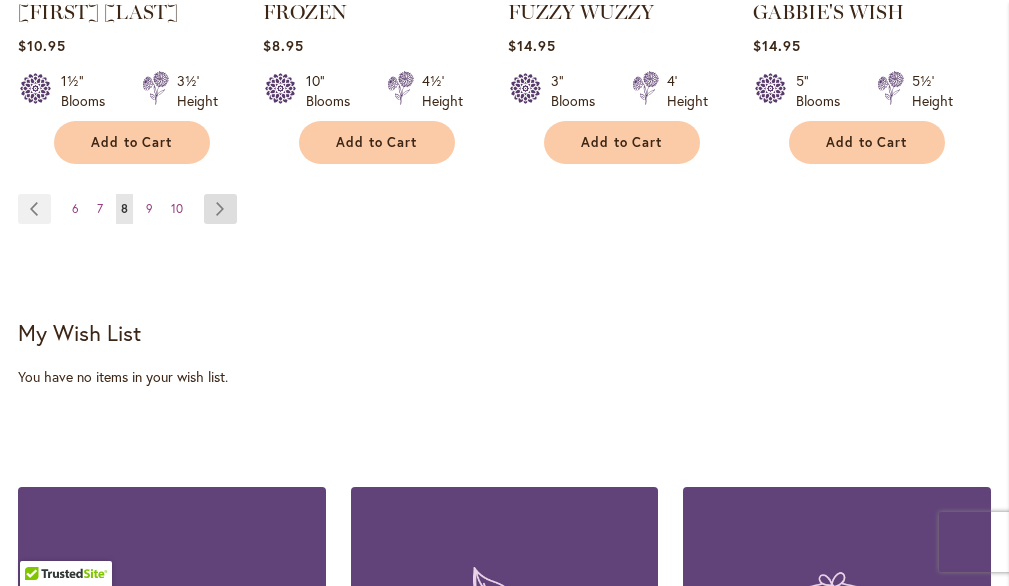 click on "Page
Next" at bounding box center [220, 209] 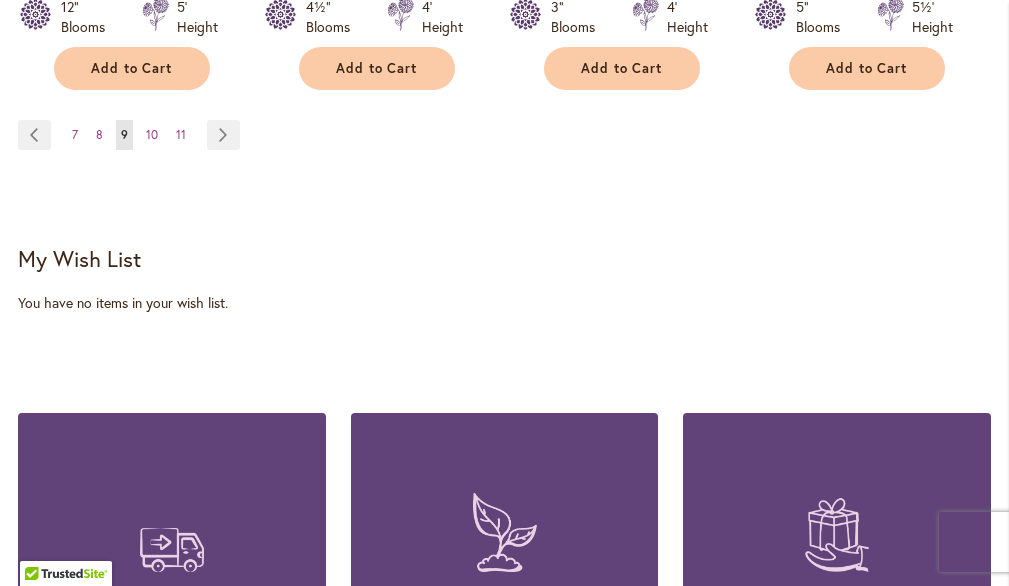 scroll, scrollTop: 2253, scrollLeft: 0, axis: vertical 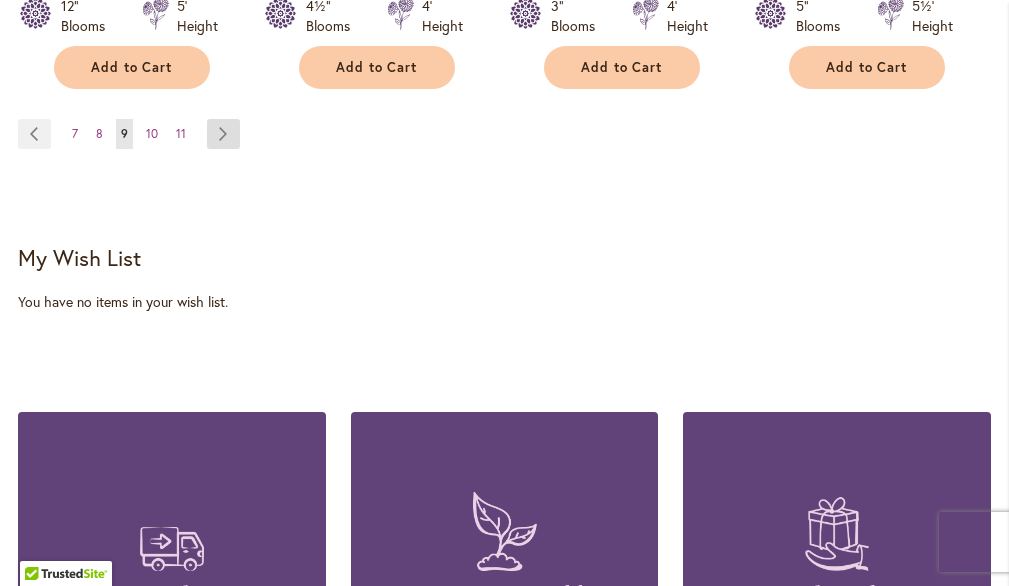 click on "Page
Next" at bounding box center (223, 134) 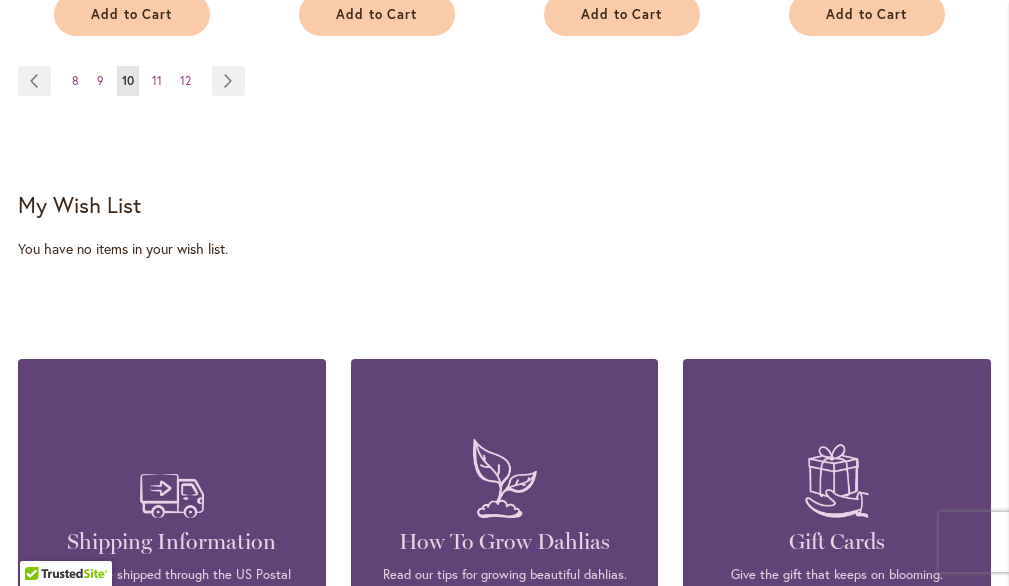 scroll, scrollTop: 2378, scrollLeft: 0, axis: vertical 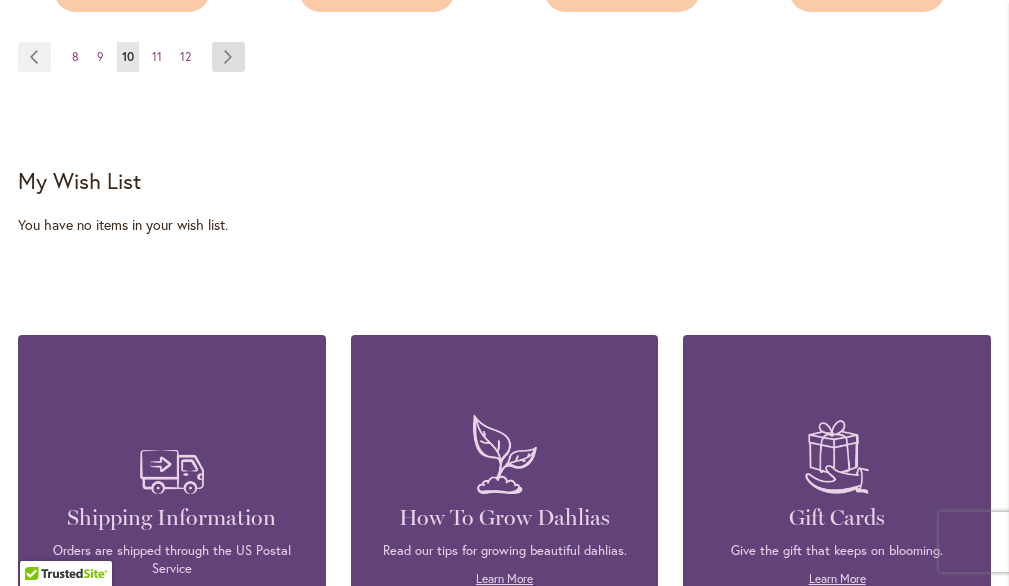 click on "Page
Next" at bounding box center (228, 57) 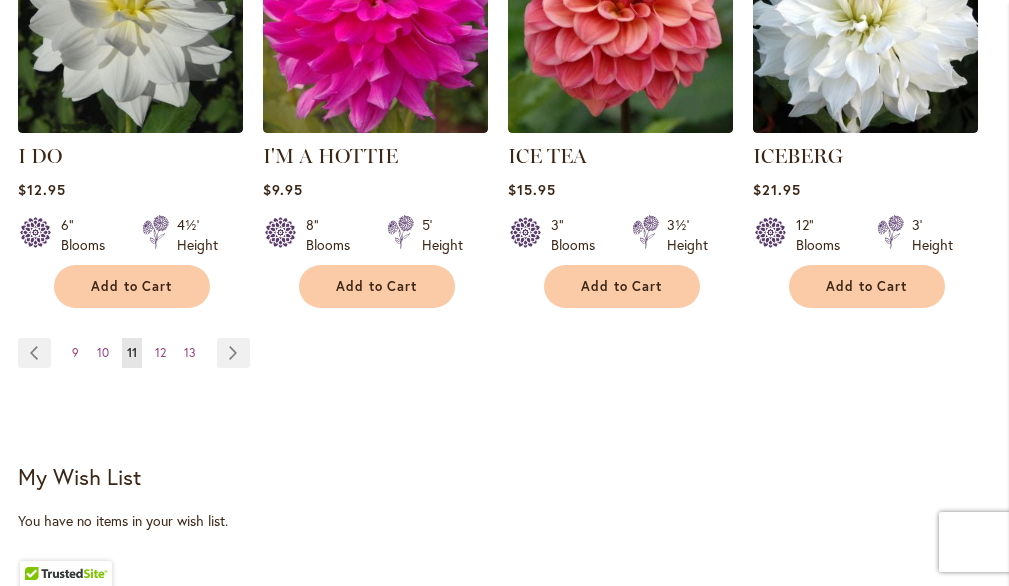 scroll, scrollTop: 2036, scrollLeft: 0, axis: vertical 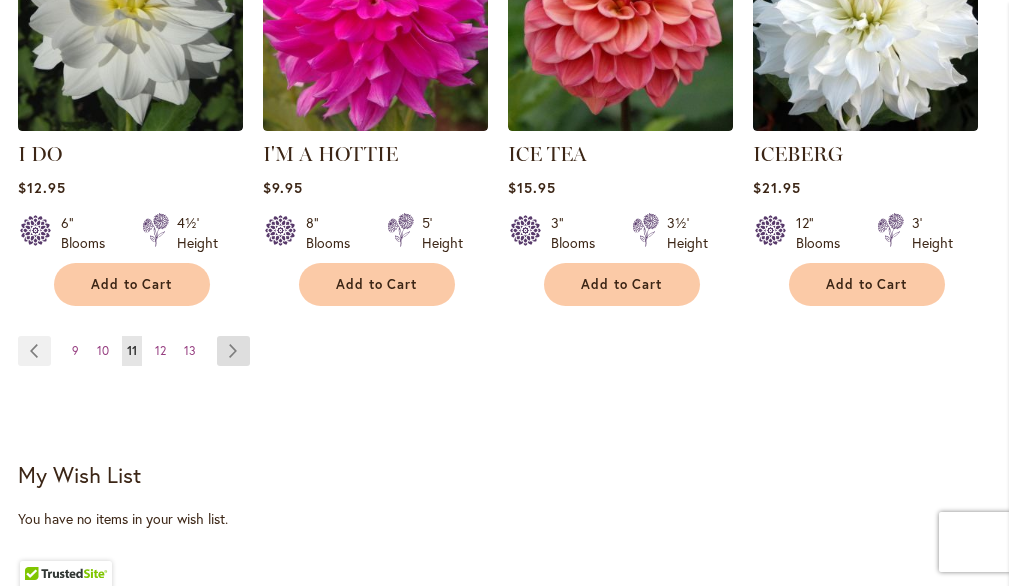 click on "Page
Next" at bounding box center [233, 351] 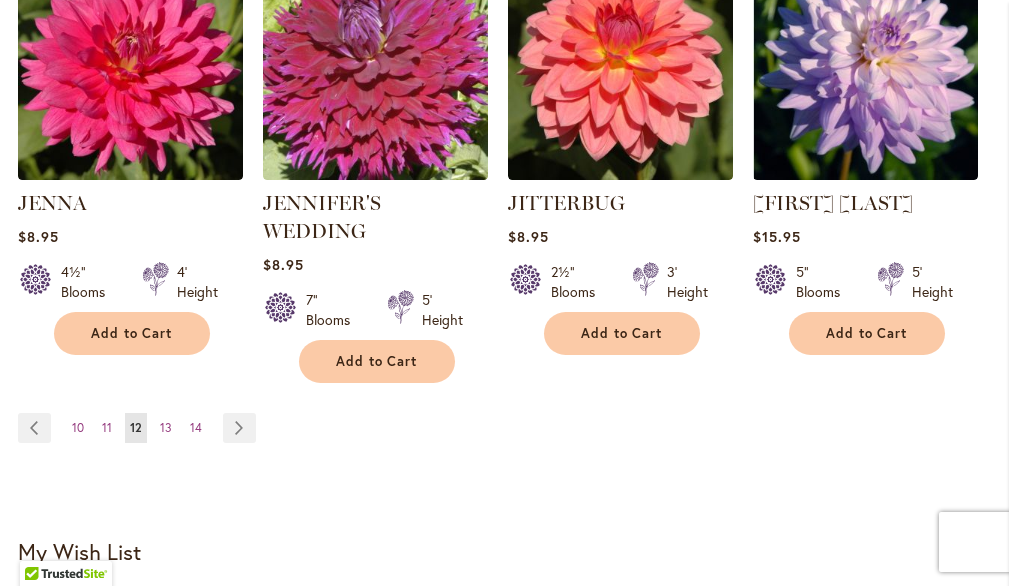 scroll, scrollTop: 1982, scrollLeft: 0, axis: vertical 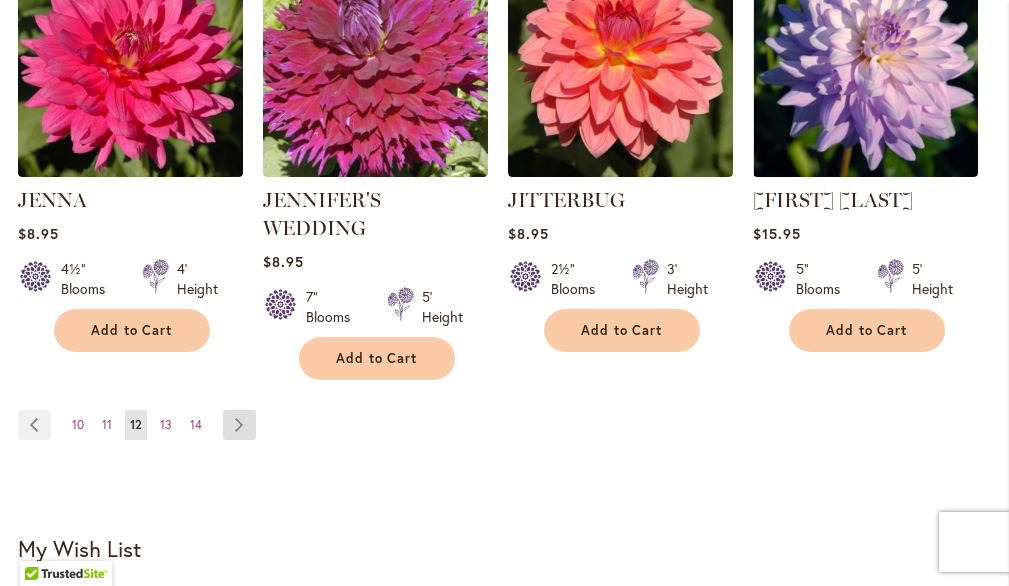click on "Page
Next" at bounding box center (239, 425) 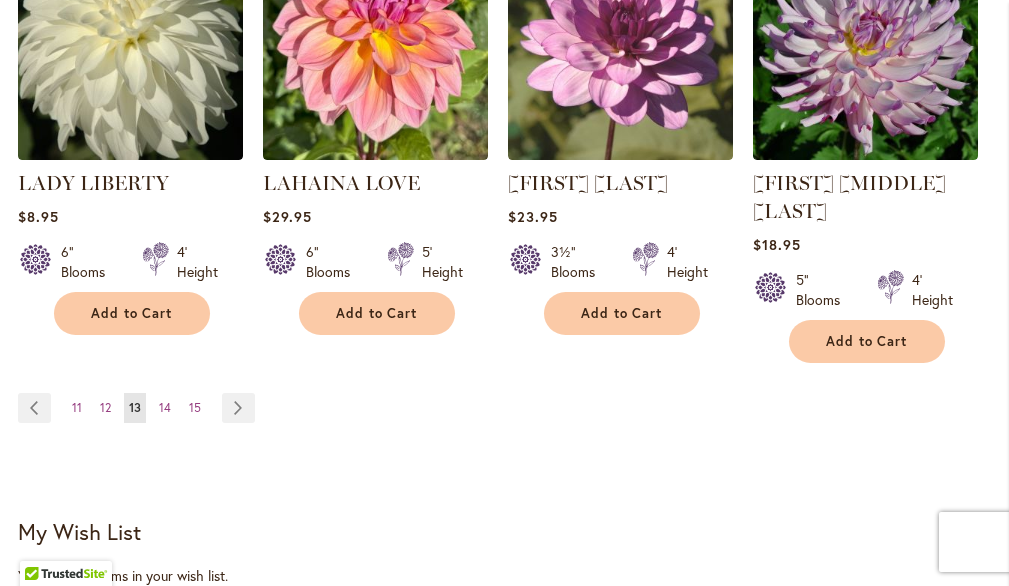 scroll, scrollTop: 2002, scrollLeft: 0, axis: vertical 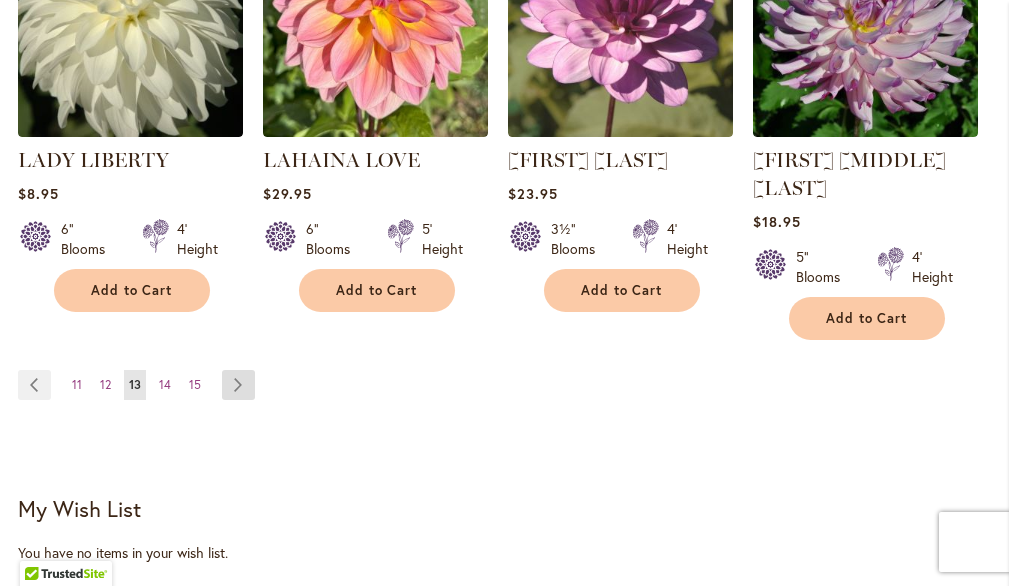 click on "Page
Next" at bounding box center [238, 385] 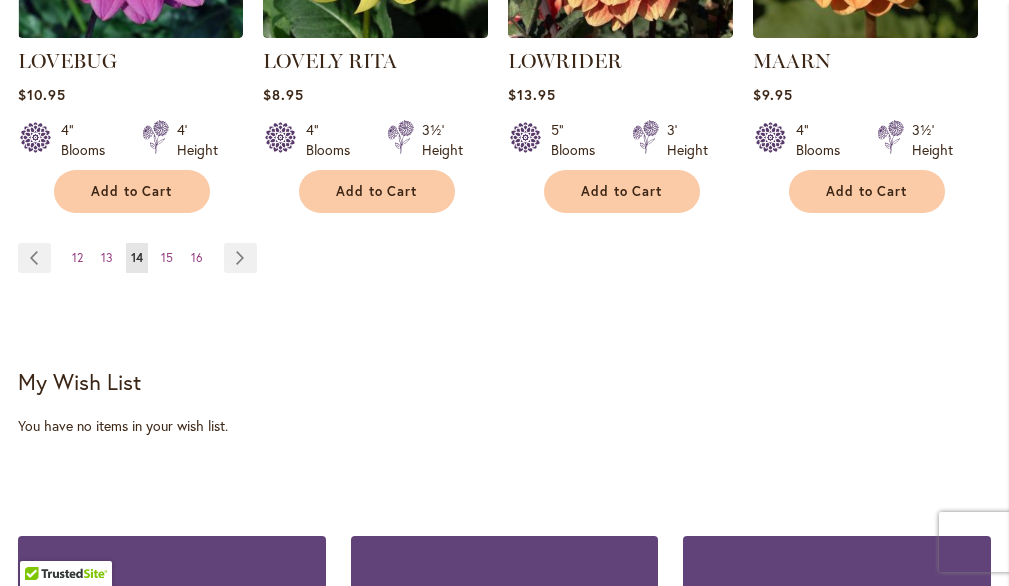scroll, scrollTop: 2113, scrollLeft: 0, axis: vertical 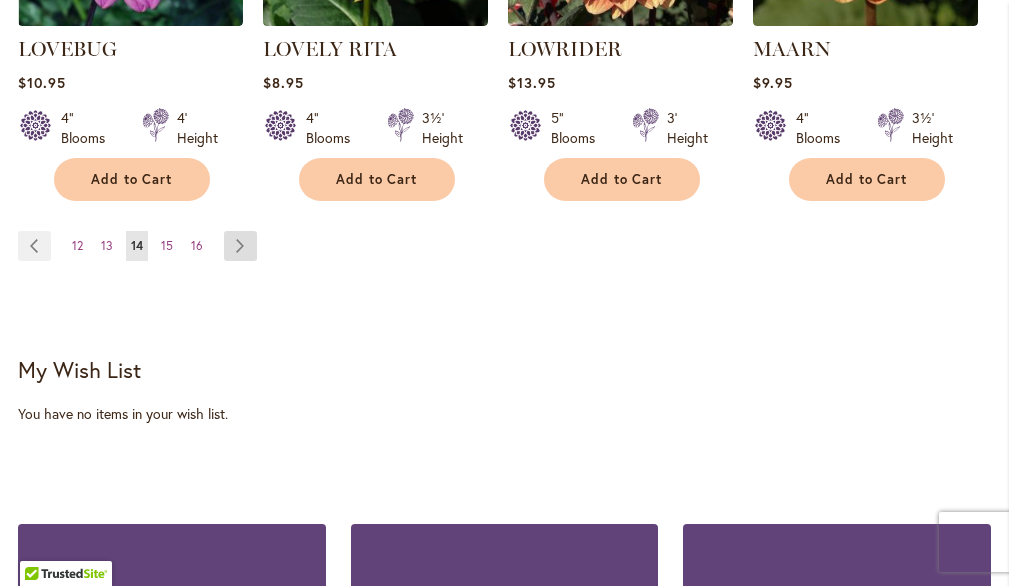 click on "Page
Next" at bounding box center [240, 246] 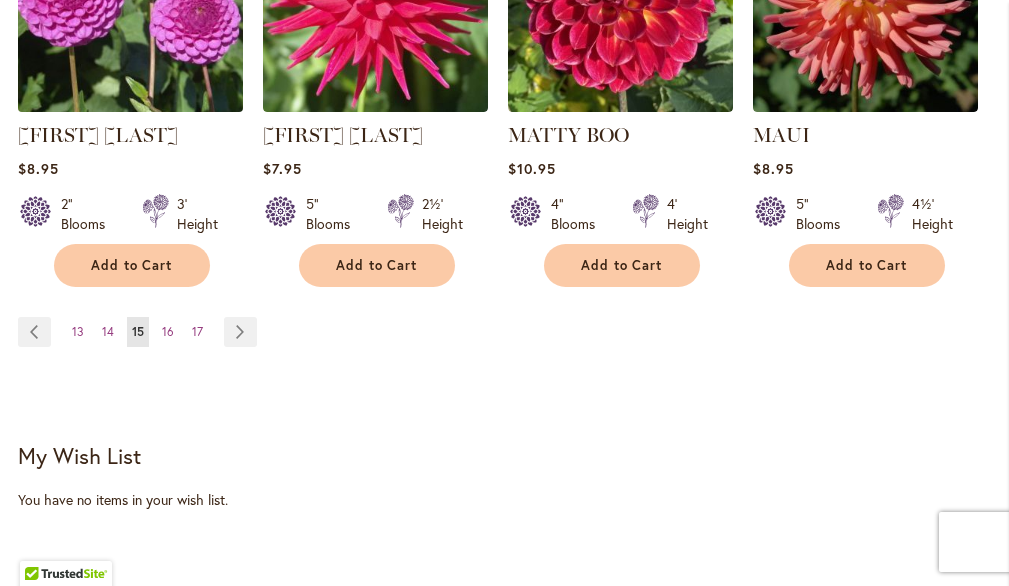 scroll, scrollTop: 2063, scrollLeft: 0, axis: vertical 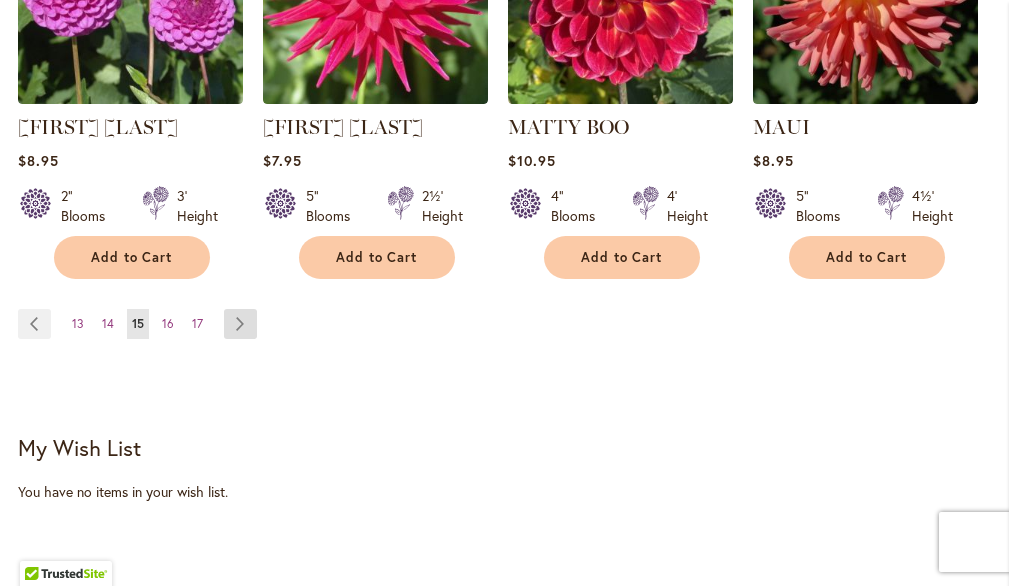 click on "Page
Next" at bounding box center (240, 324) 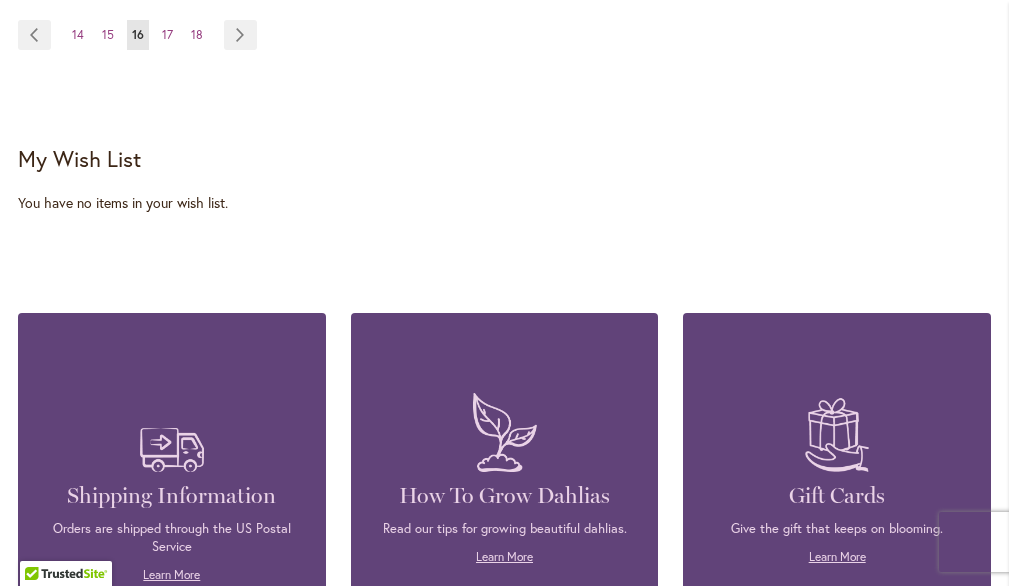 scroll, scrollTop: 2371, scrollLeft: 0, axis: vertical 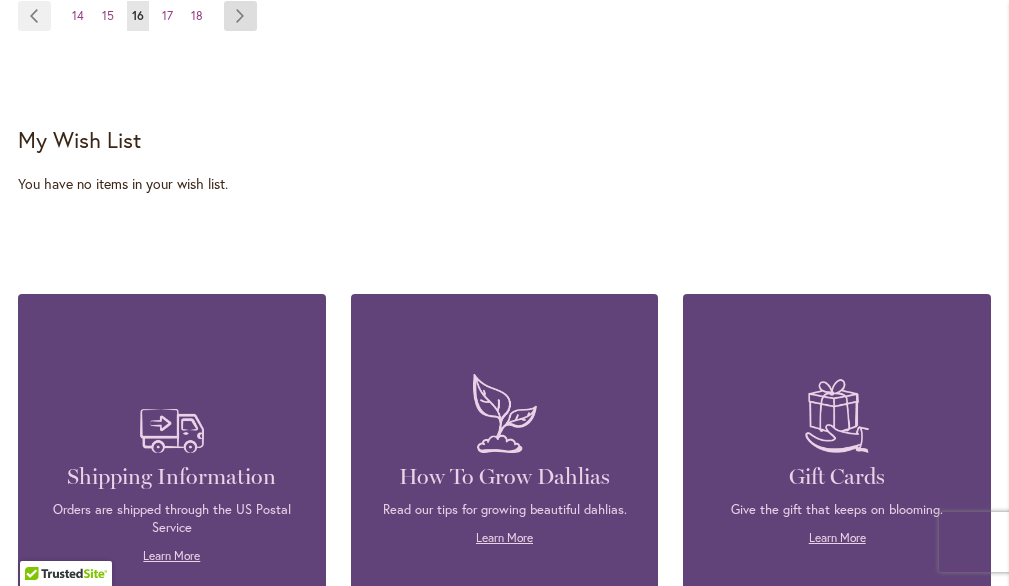 click on "Page
Next" at bounding box center (240, 16) 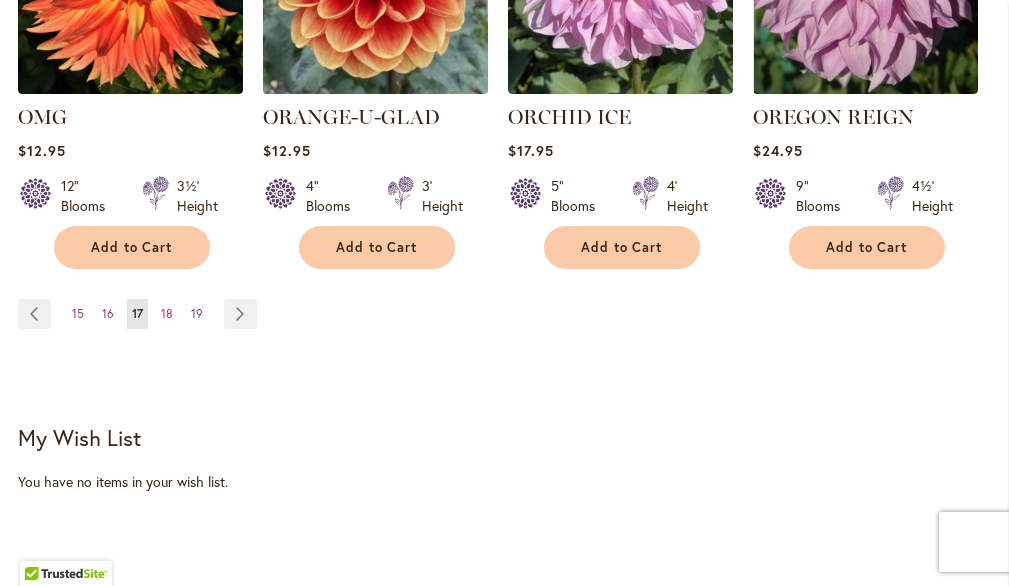 scroll, scrollTop: 2047, scrollLeft: 0, axis: vertical 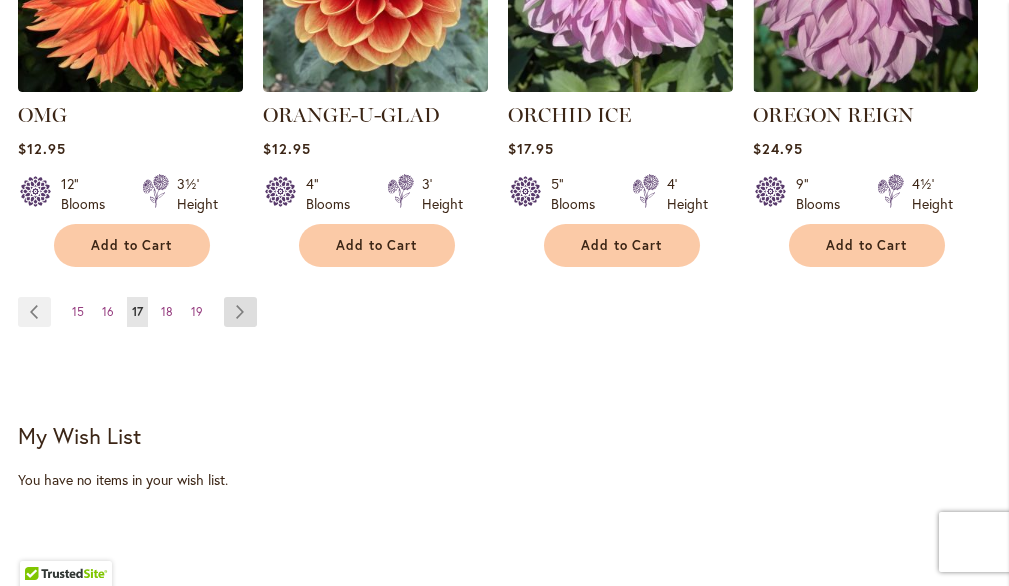 click on "Page
Next" at bounding box center (240, 312) 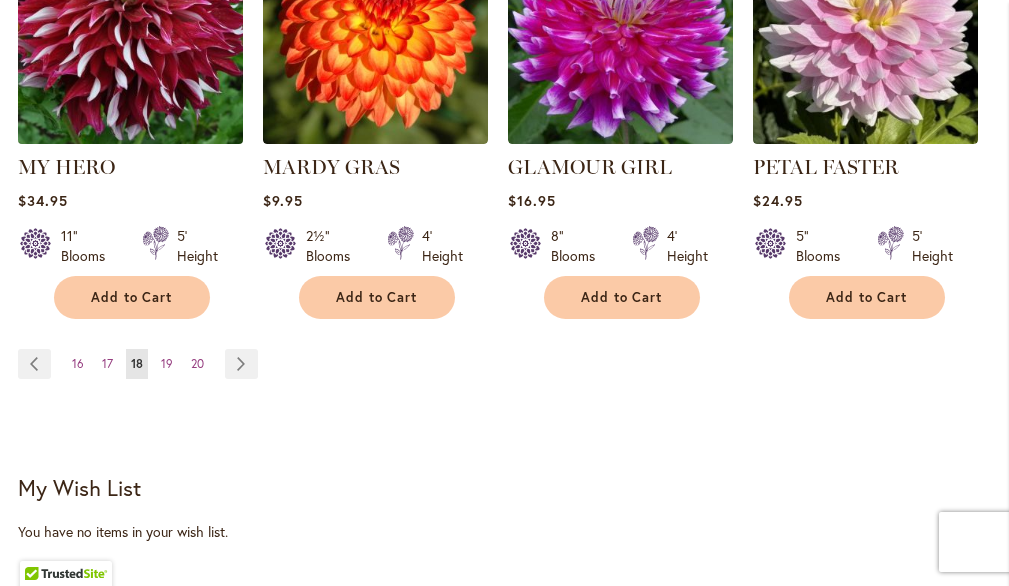 scroll, scrollTop: 2053, scrollLeft: 0, axis: vertical 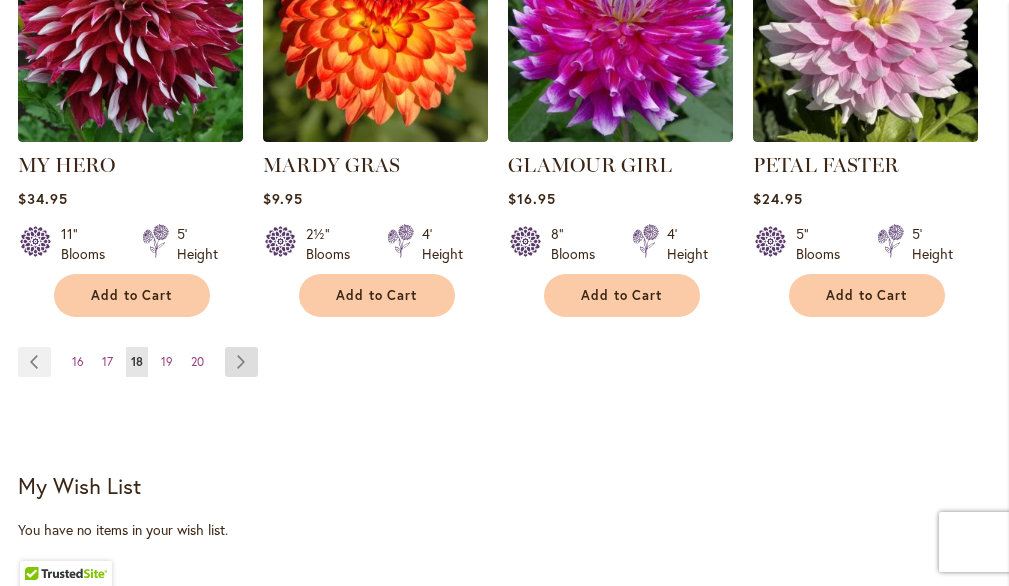 click on "Page
Next" at bounding box center [241, 362] 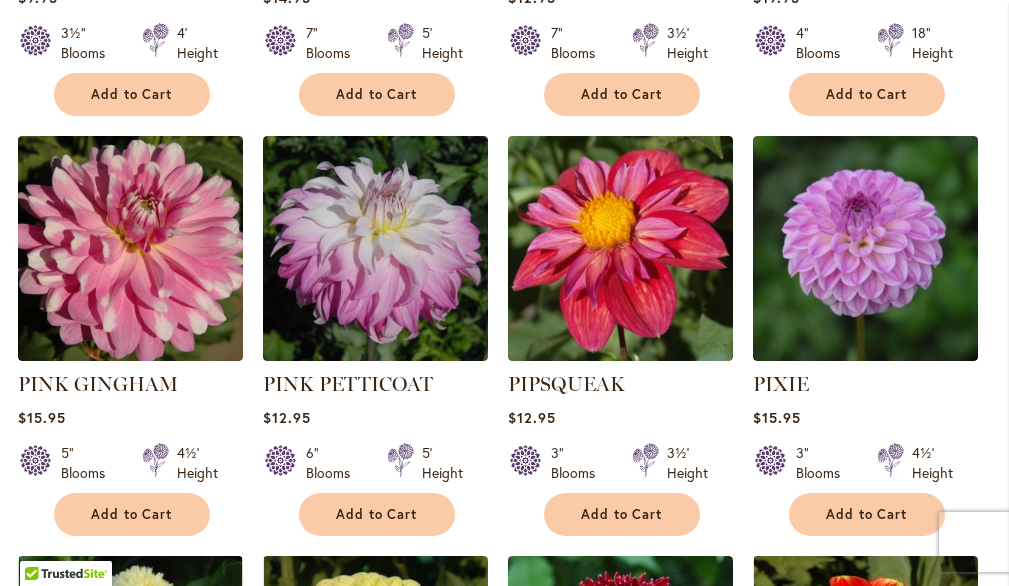 scroll, scrollTop: 940, scrollLeft: 0, axis: vertical 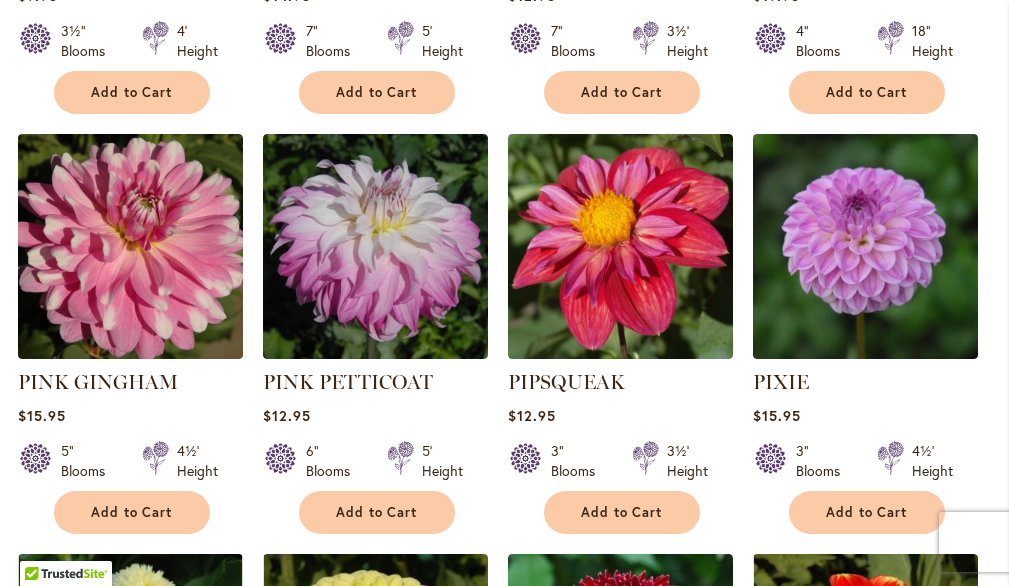 click on "PICASSO
Rating:
96%
8                  Reviews
$9.95
3½" Blooms 4' Height Add to Cart" at bounding box center (504, 558) 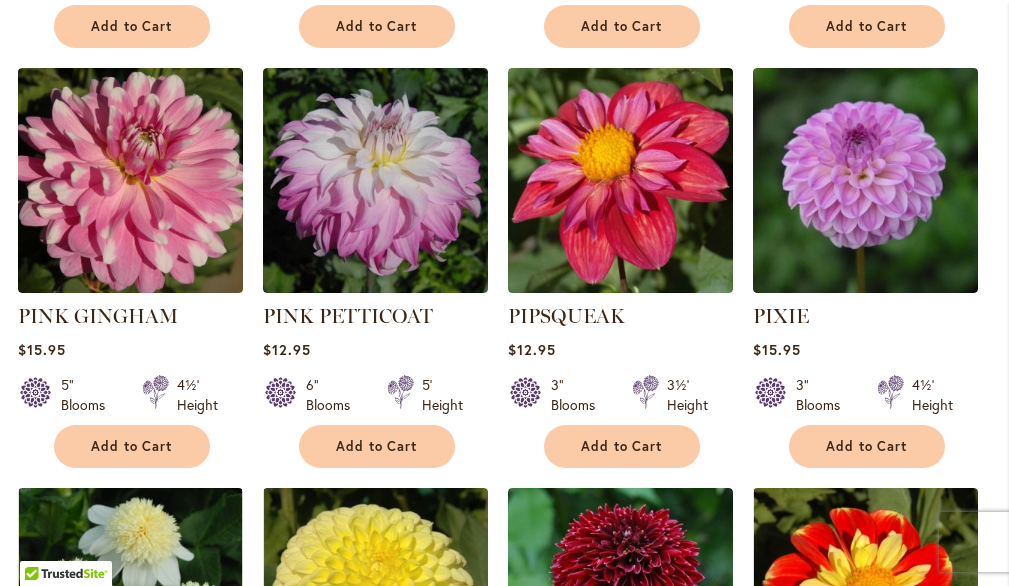 scroll, scrollTop: 1009, scrollLeft: 0, axis: vertical 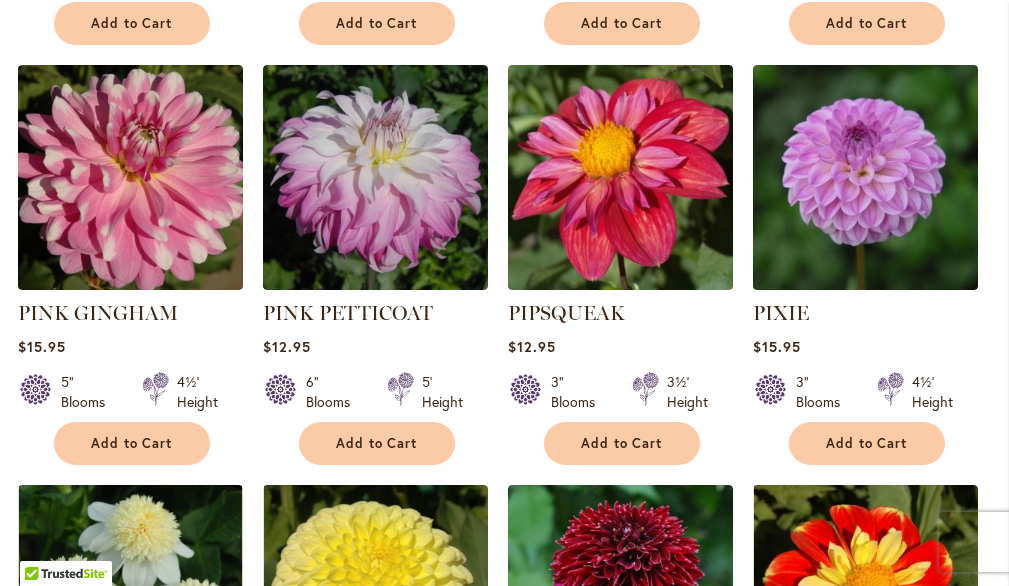 click on "PICASSO
Rating:
96%
8                  Reviews
$9.95
3½" Blooms 4' Height Add to Cart" at bounding box center (504, 489) 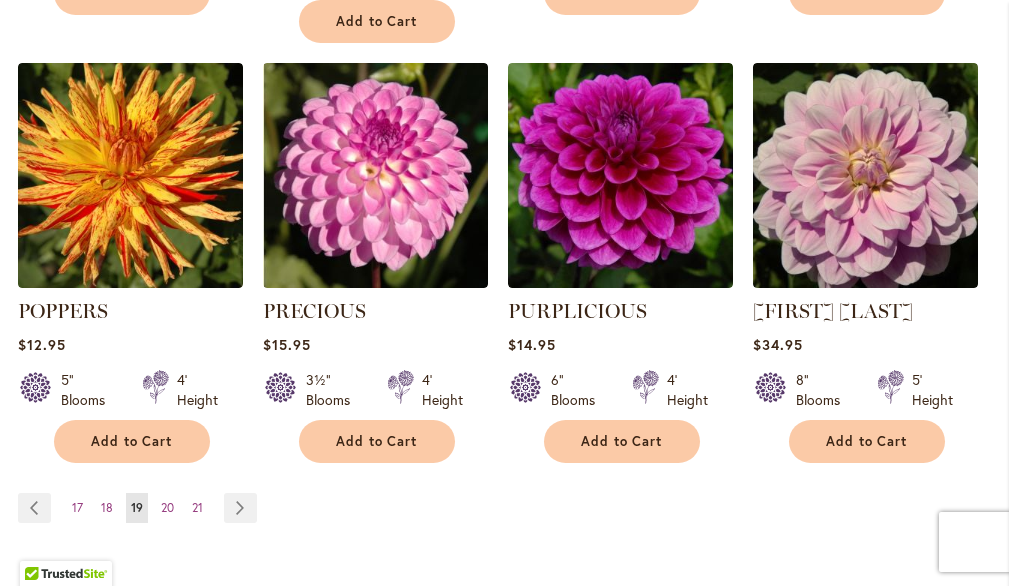 scroll, scrollTop: 1895, scrollLeft: 0, axis: vertical 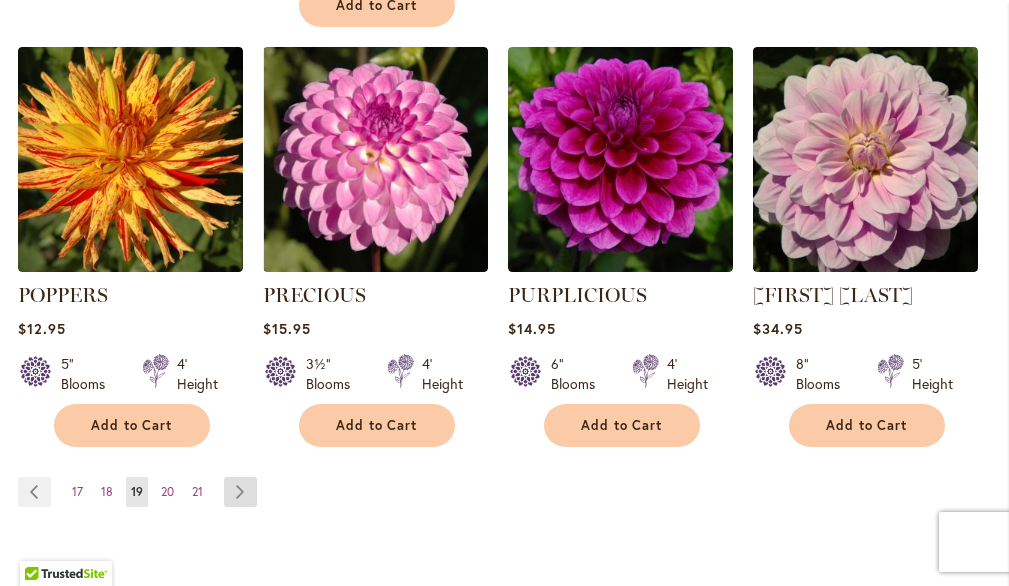click on "Page
Next" at bounding box center (240, 492) 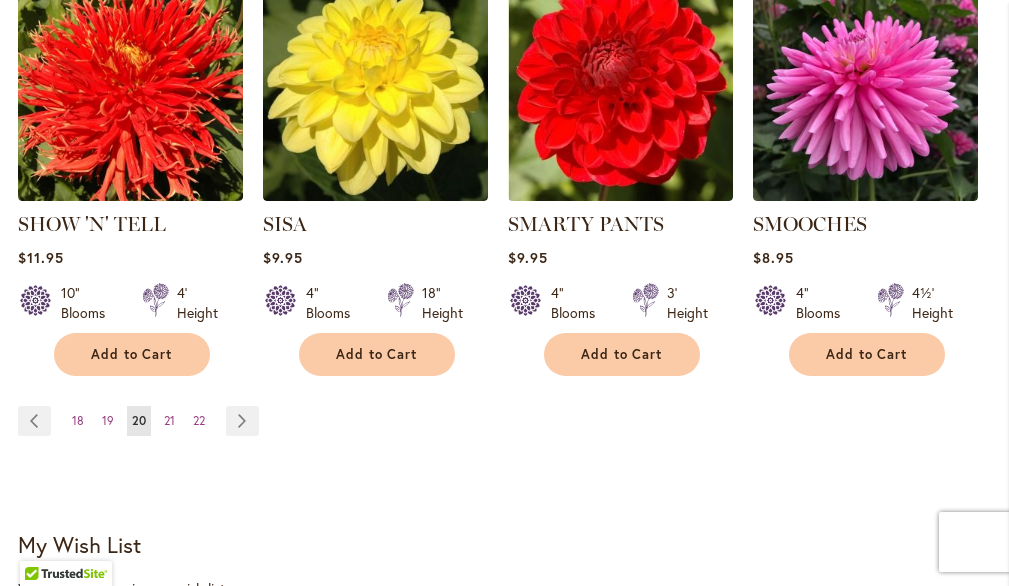 scroll, scrollTop: 1962, scrollLeft: 0, axis: vertical 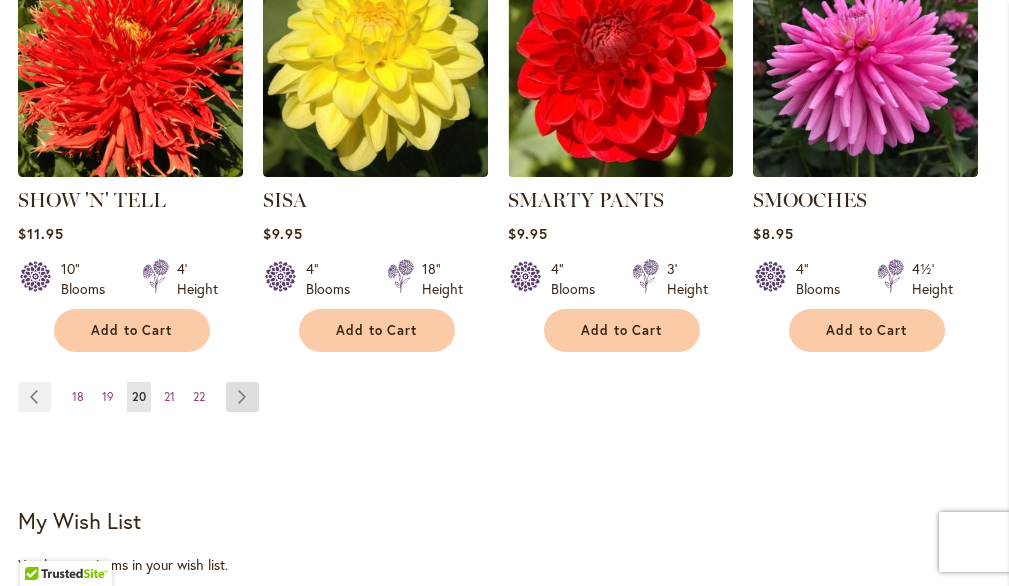 click on "Page
Next" at bounding box center (242, 397) 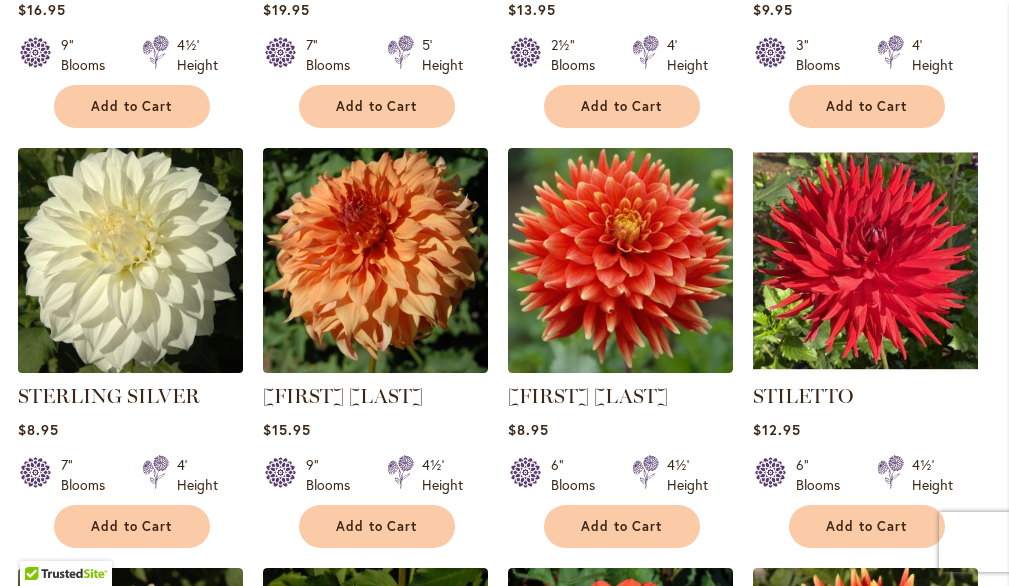 scroll, scrollTop: 1349, scrollLeft: 0, axis: vertical 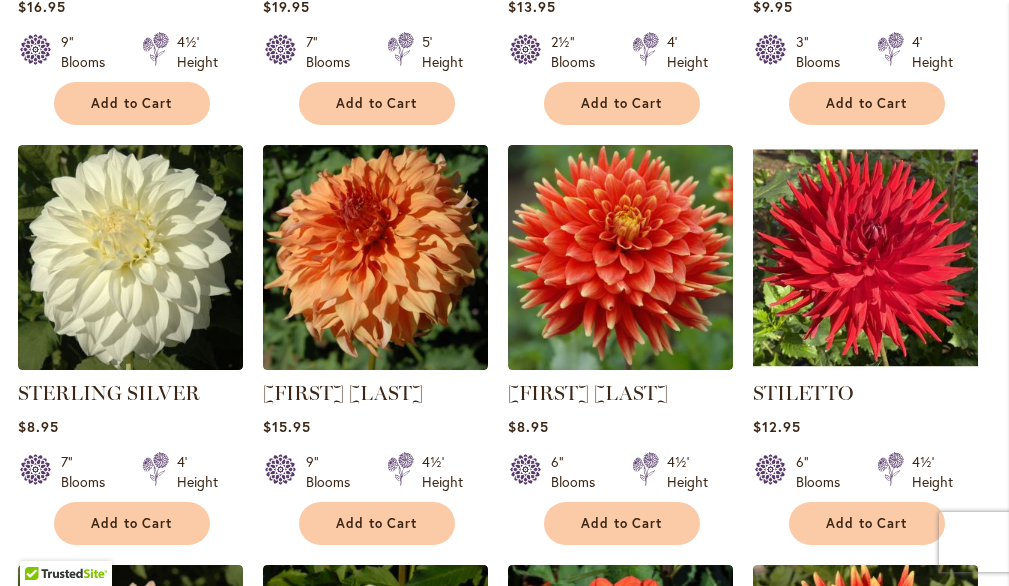 click on "$8.95" at bounding box center [130, 426] 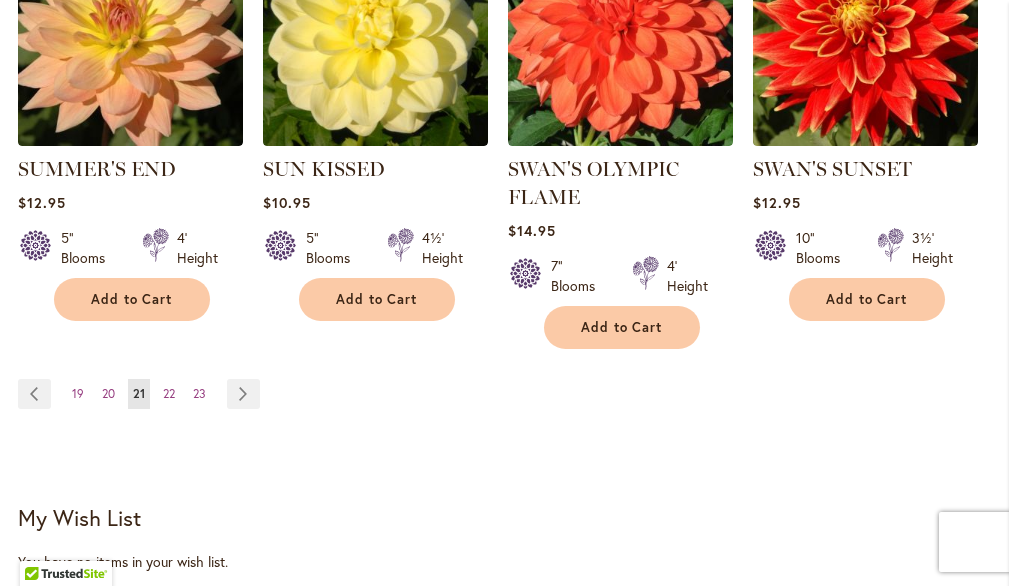 scroll, scrollTop: 2031, scrollLeft: 0, axis: vertical 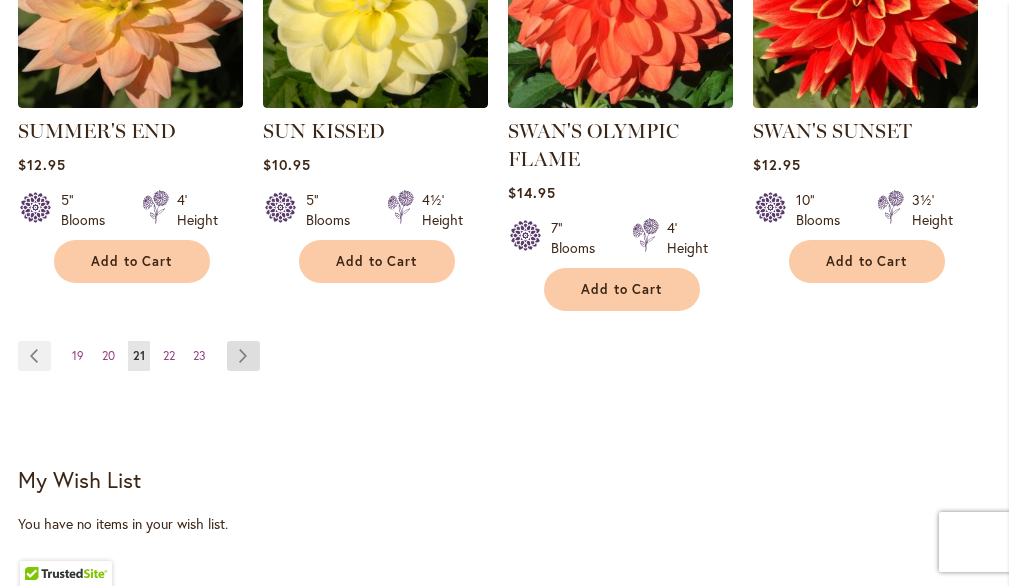 click on "Page
Next" at bounding box center [243, 356] 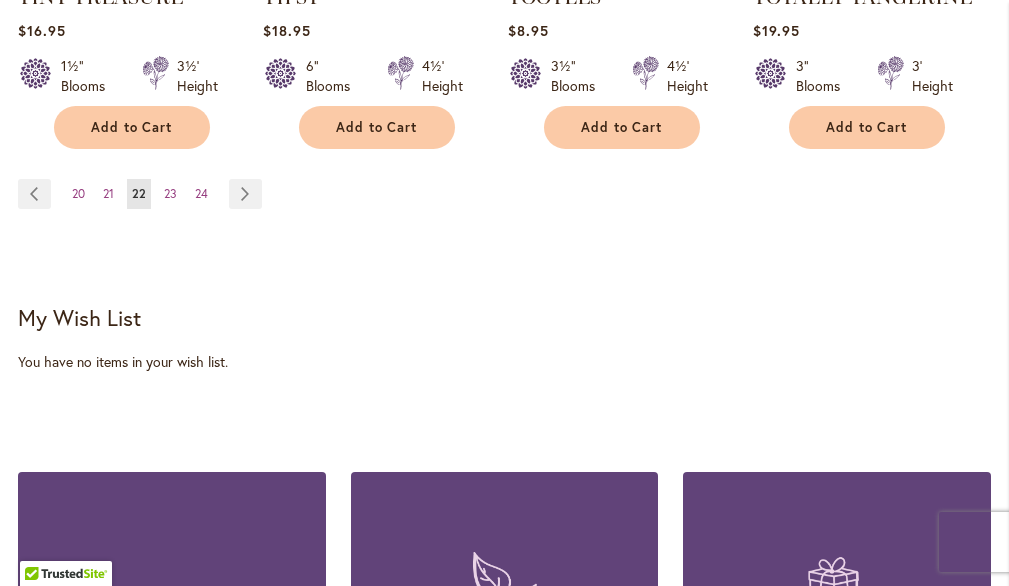 scroll, scrollTop: 2176, scrollLeft: 0, axis: vertical 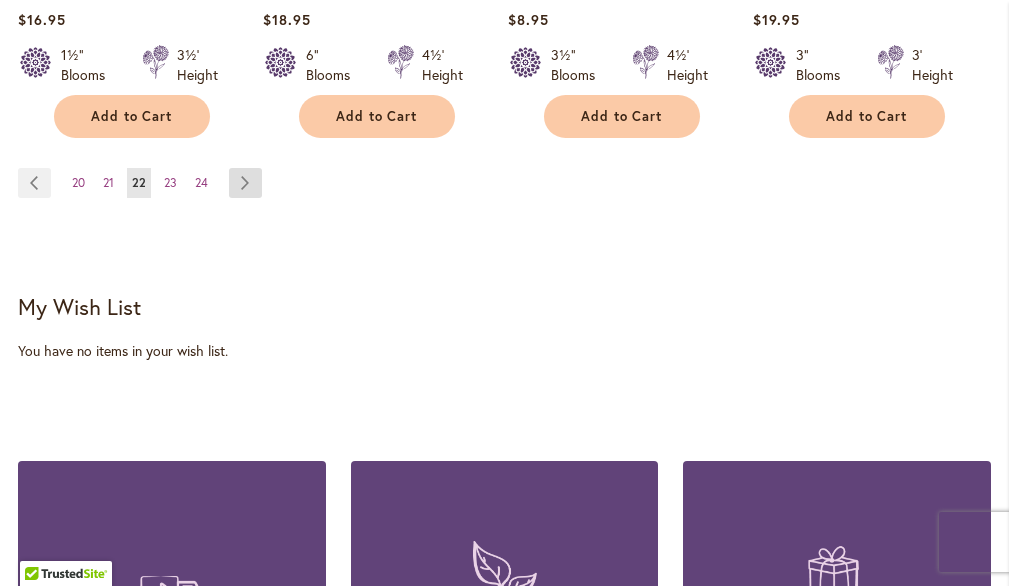 click on "Page
Next" at bounding box center (245, 183) 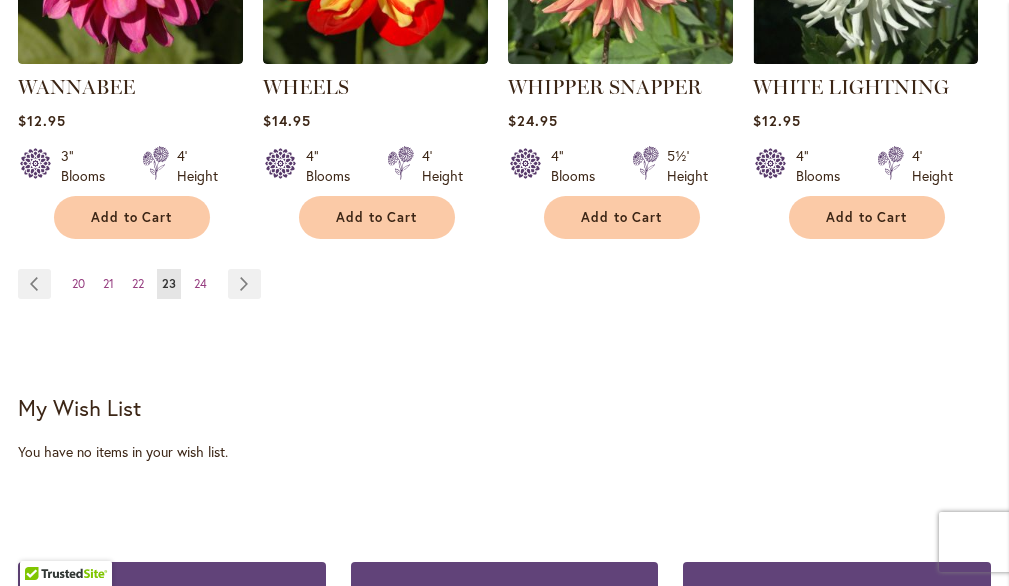 scroll, scrollTop: 2096, scrollLeft: 0, axis: vertical 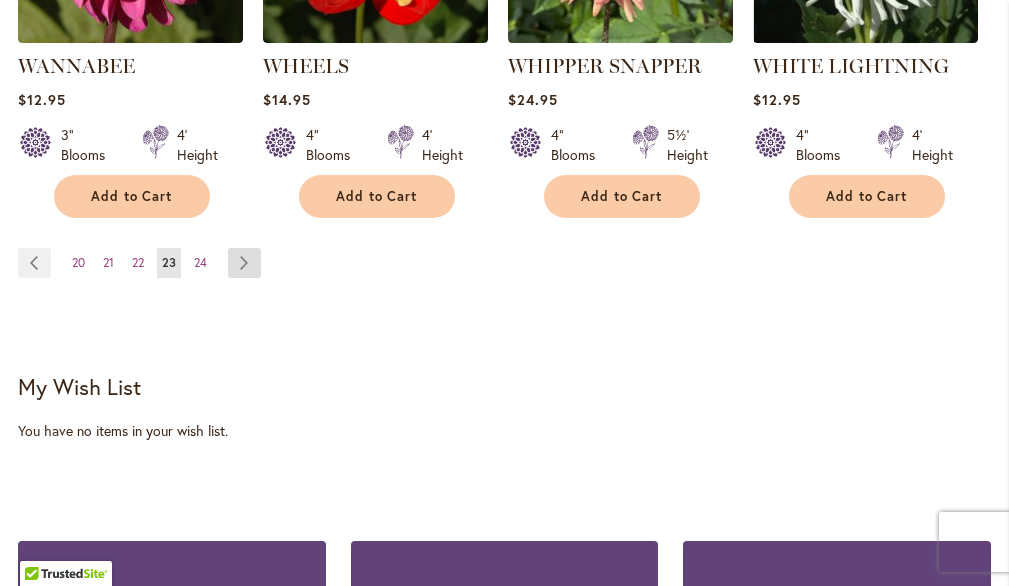 click on "Page
Next" at bounding box center (244, 263) 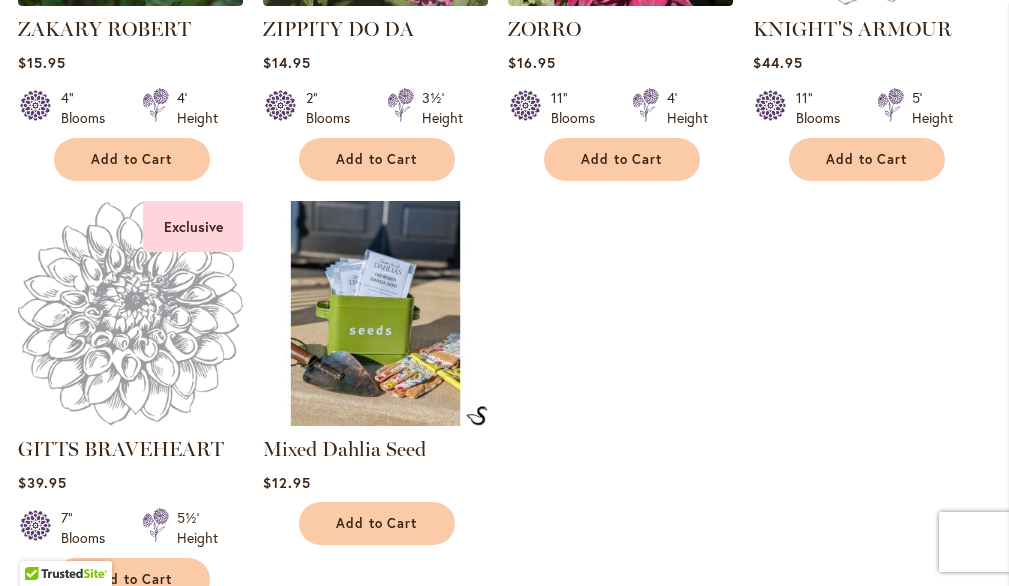 scroll, scrollTop: 1717, scrollLeft: 0, axis: vertical 